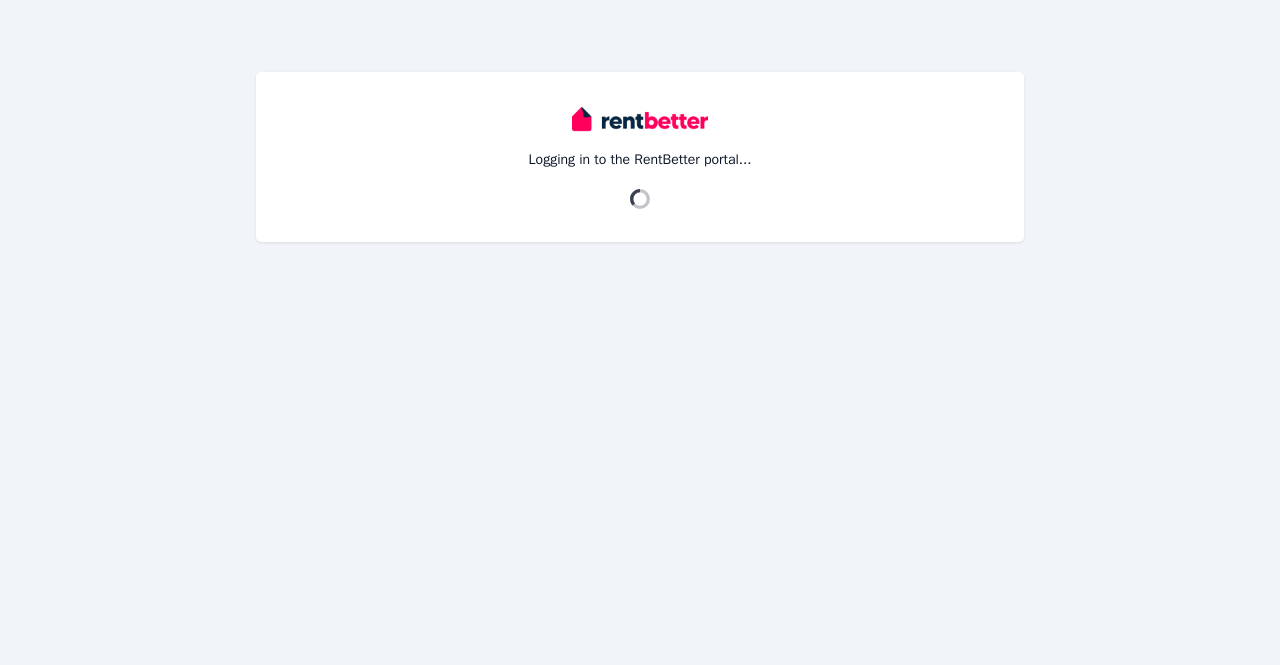 scroll, scrollTop: 0, scrollLeft: 0, axis: both 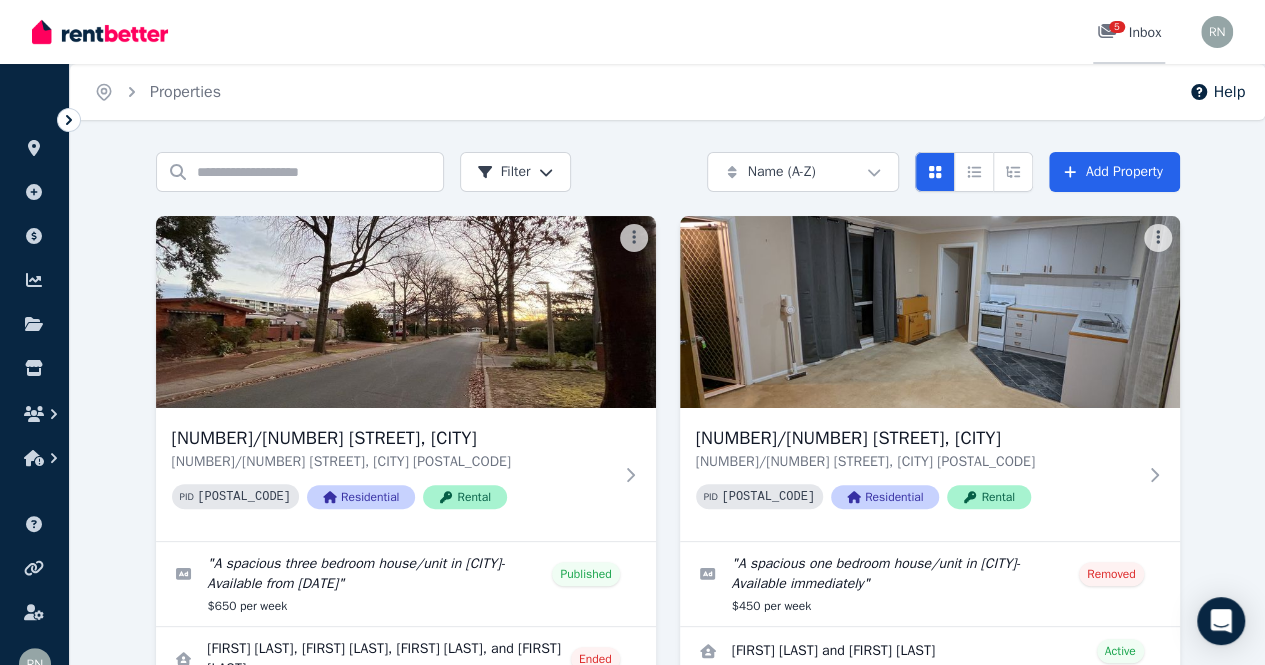click on "5" at bounding box center (1113, 33) 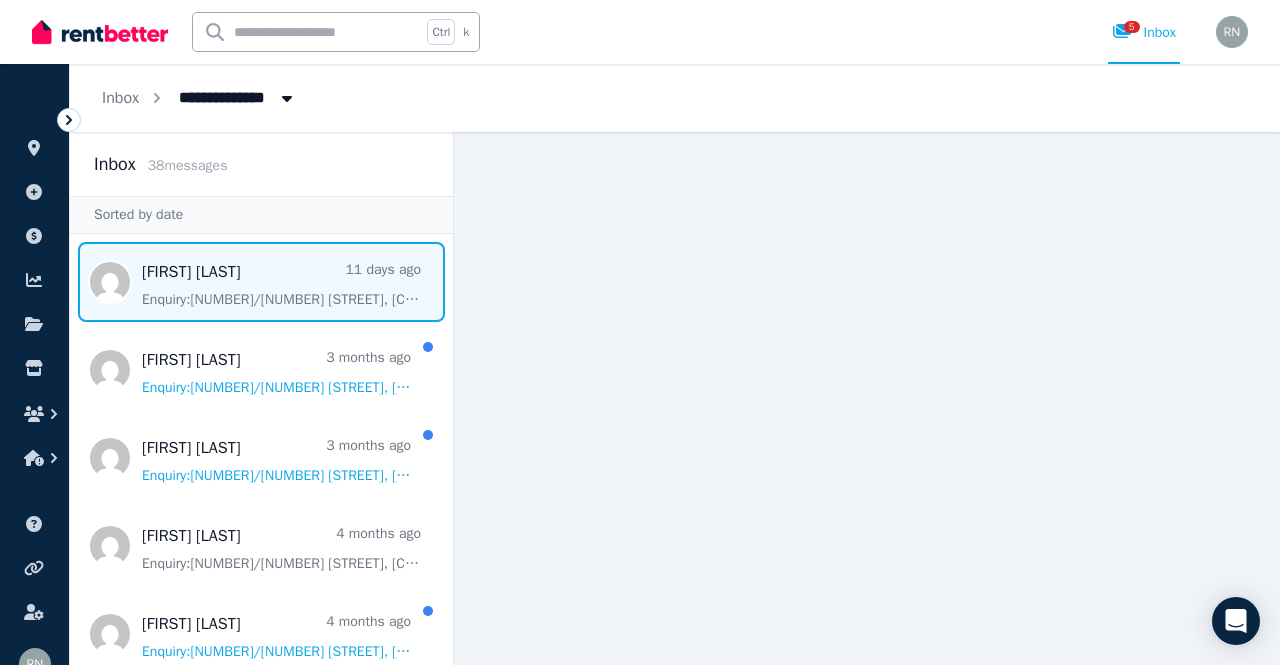 click at bounding box center [261, 282] 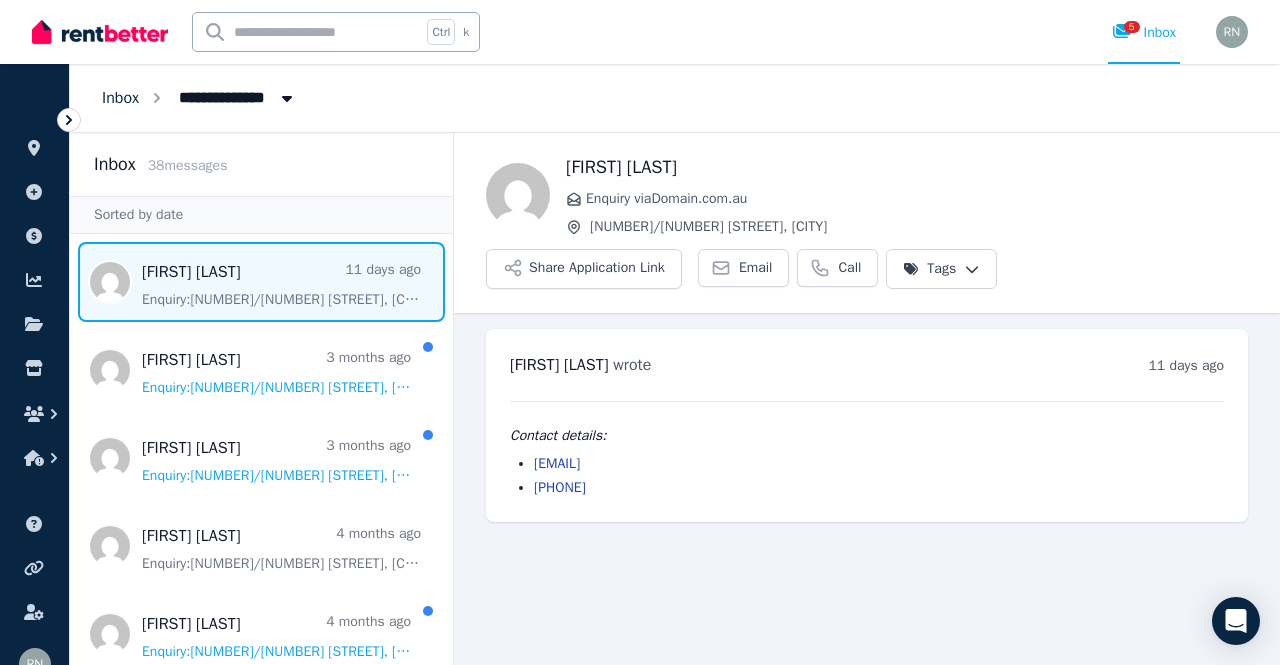 click on "Inbox" at bounding box center [120, 98] 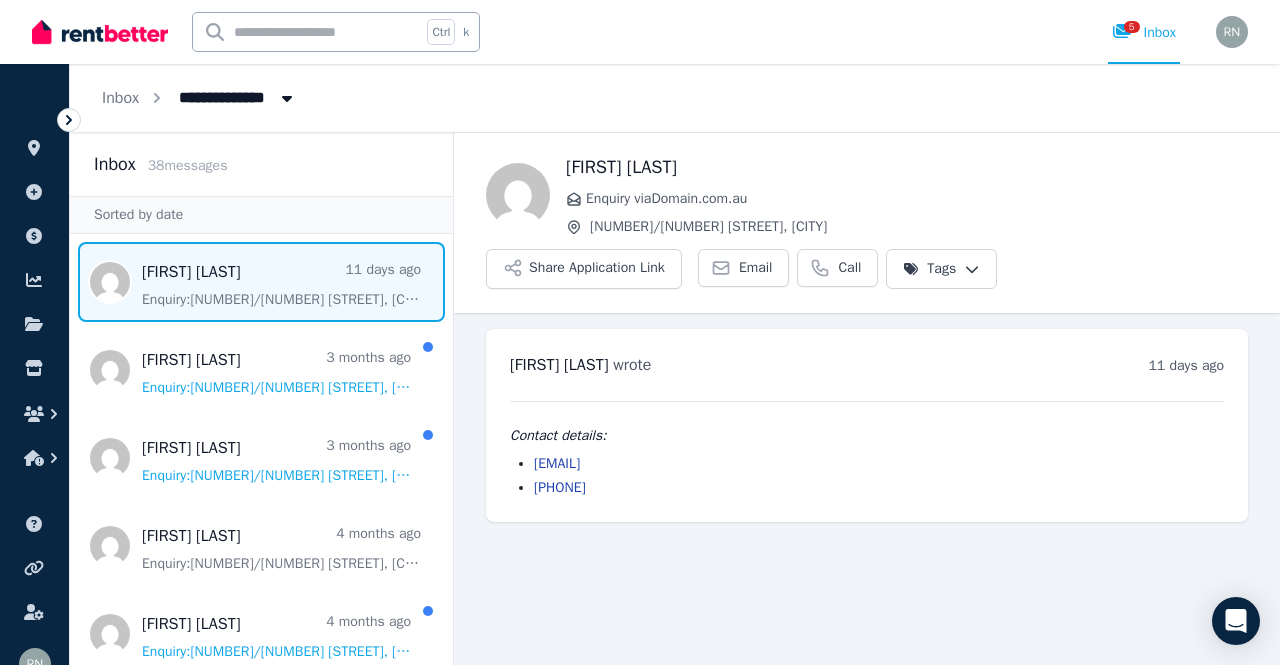click at bounding box center [100, 32] 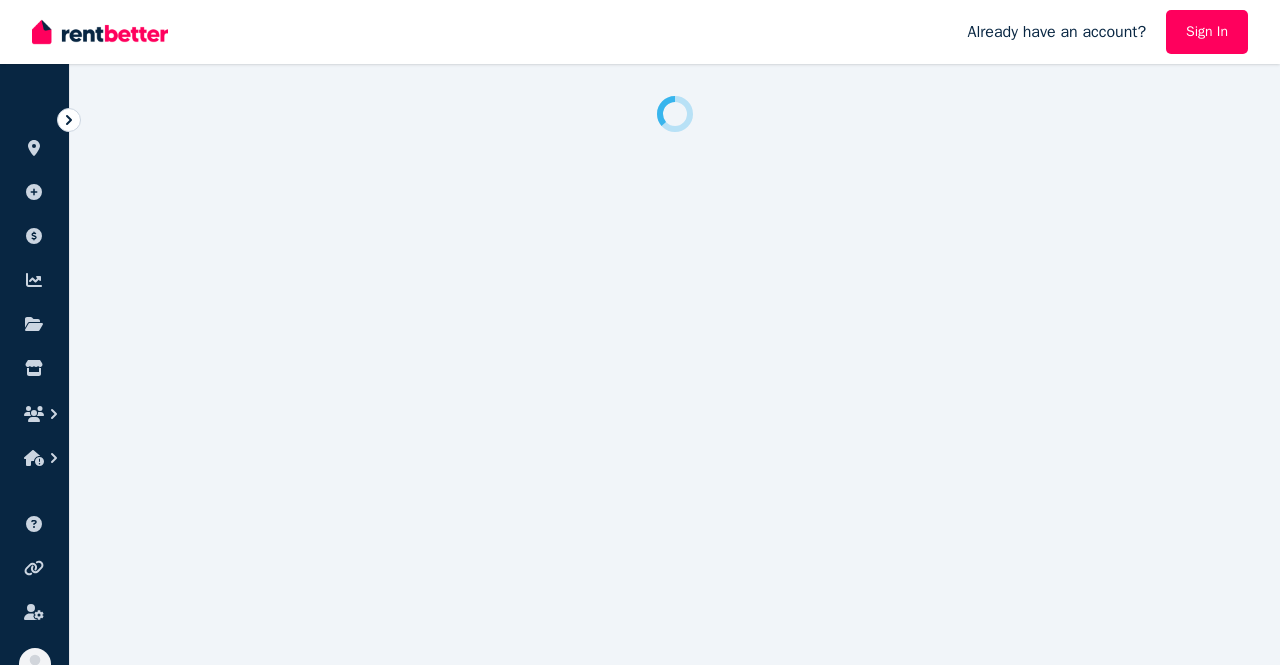 scroll, scrollTop: 0, scrollLeft: 0, axis: both 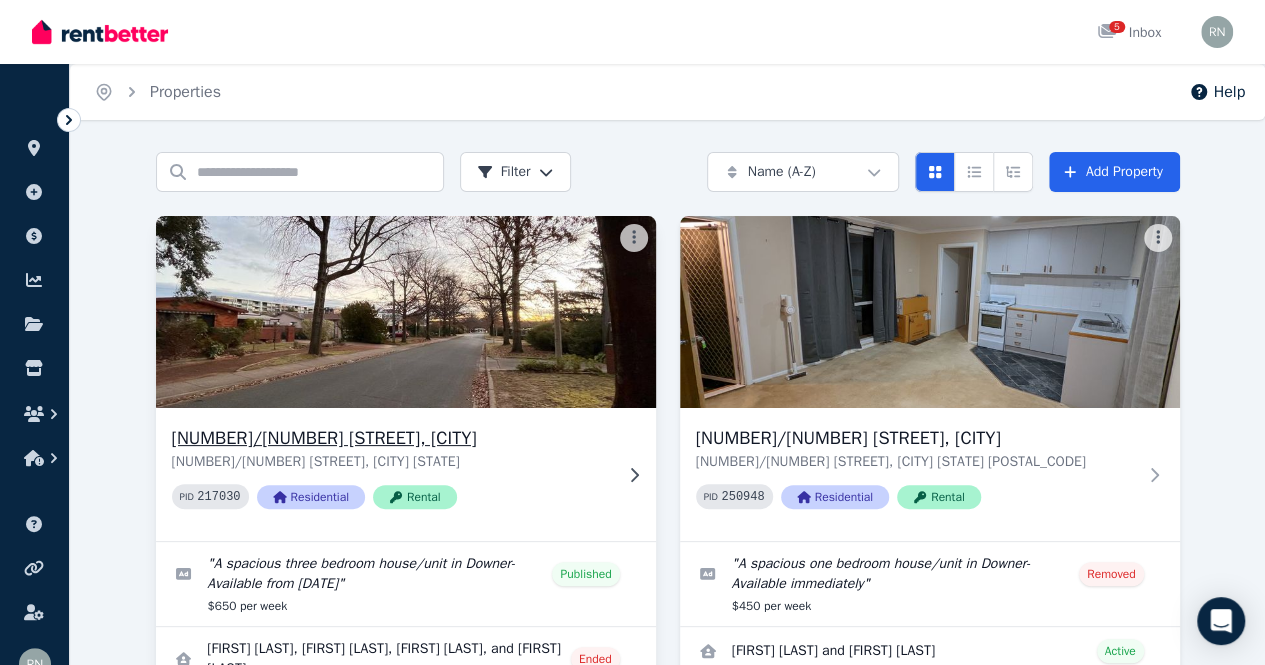 click at bounding box center [405, 312] 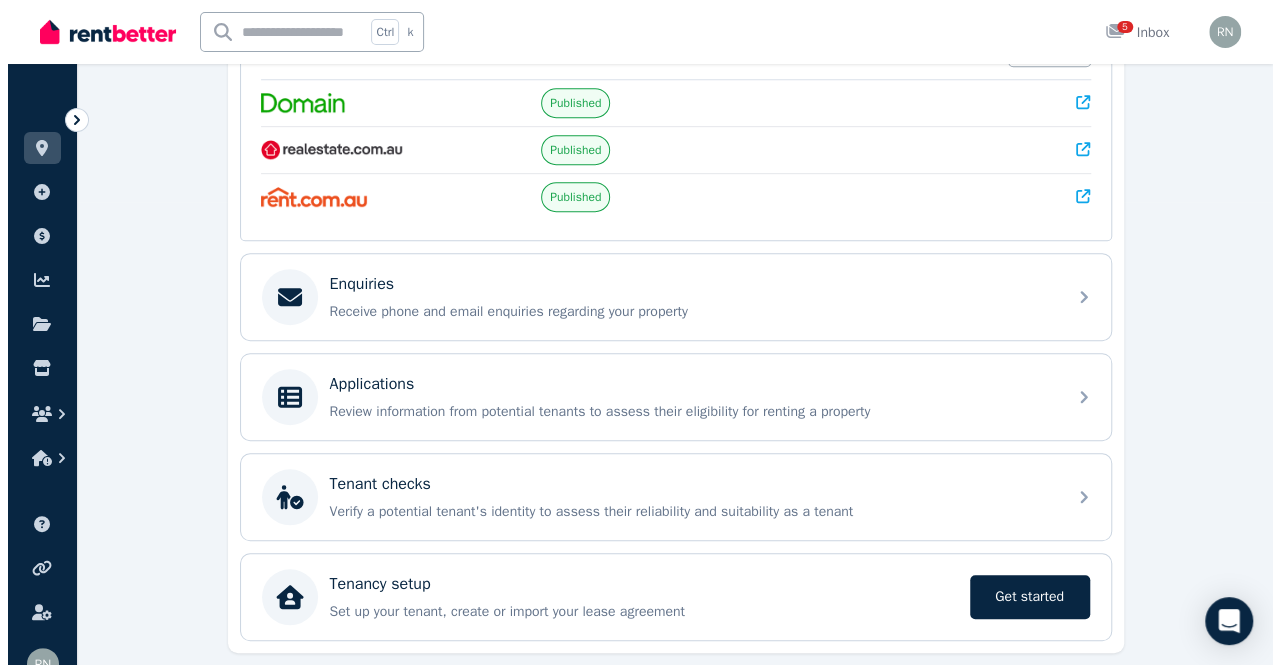 scroll, scrollTop: 0, scrollLeft: 0, axis: both 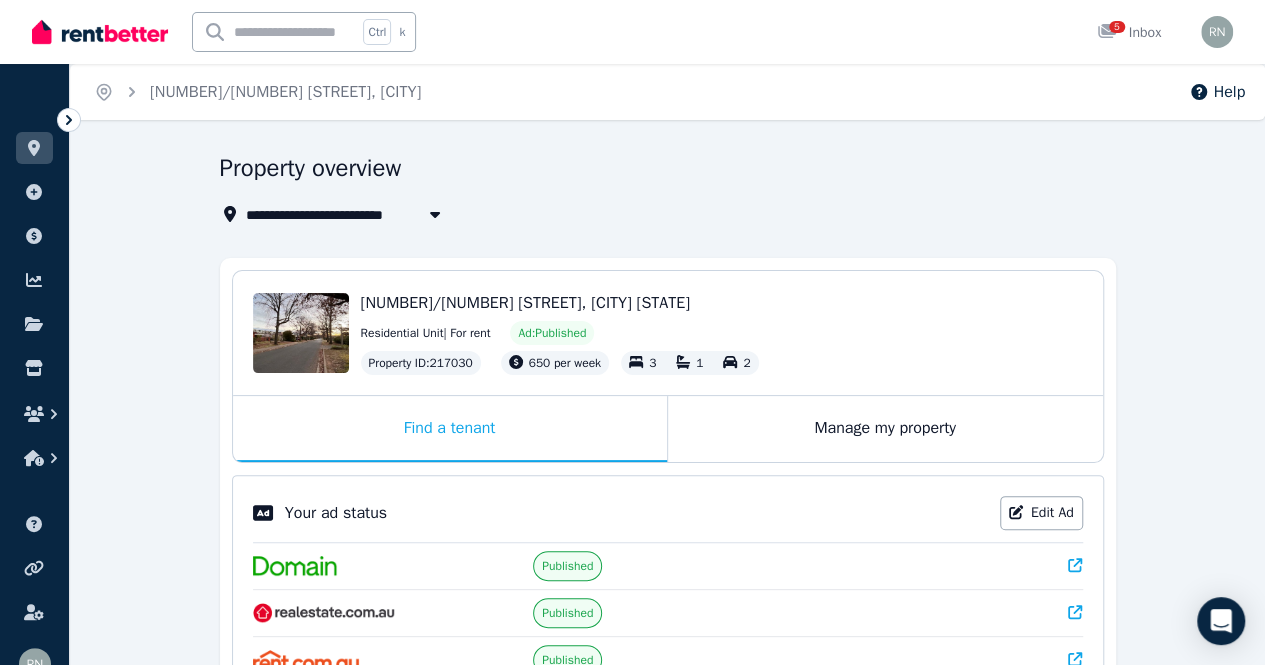 click on "Your ad status Edit Ad" at bounding box center (668, 519) 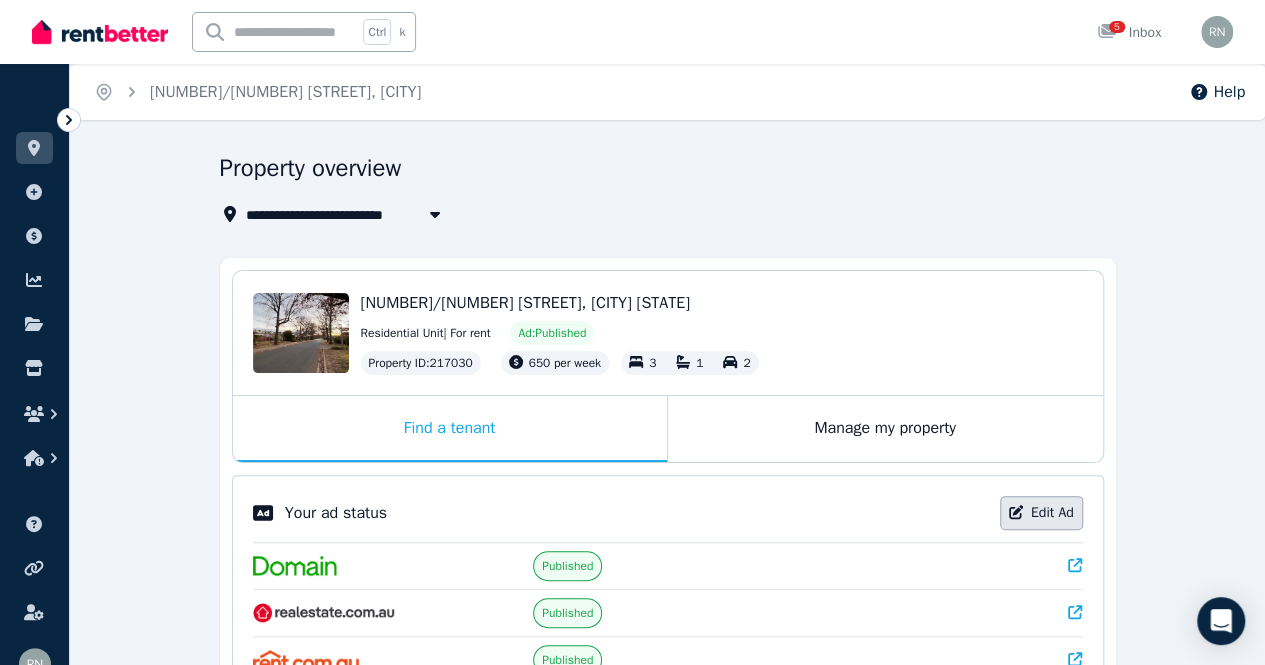 click on "Edit Ad" at bounding box center (1041, 513) 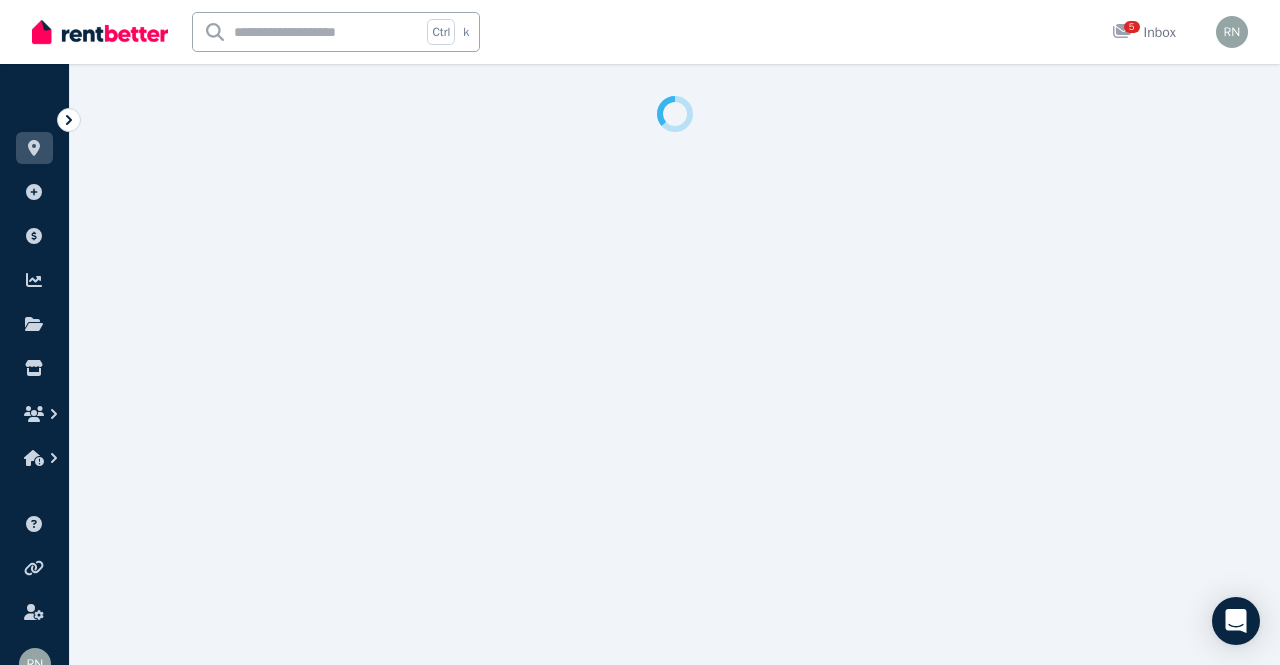 select on "***" 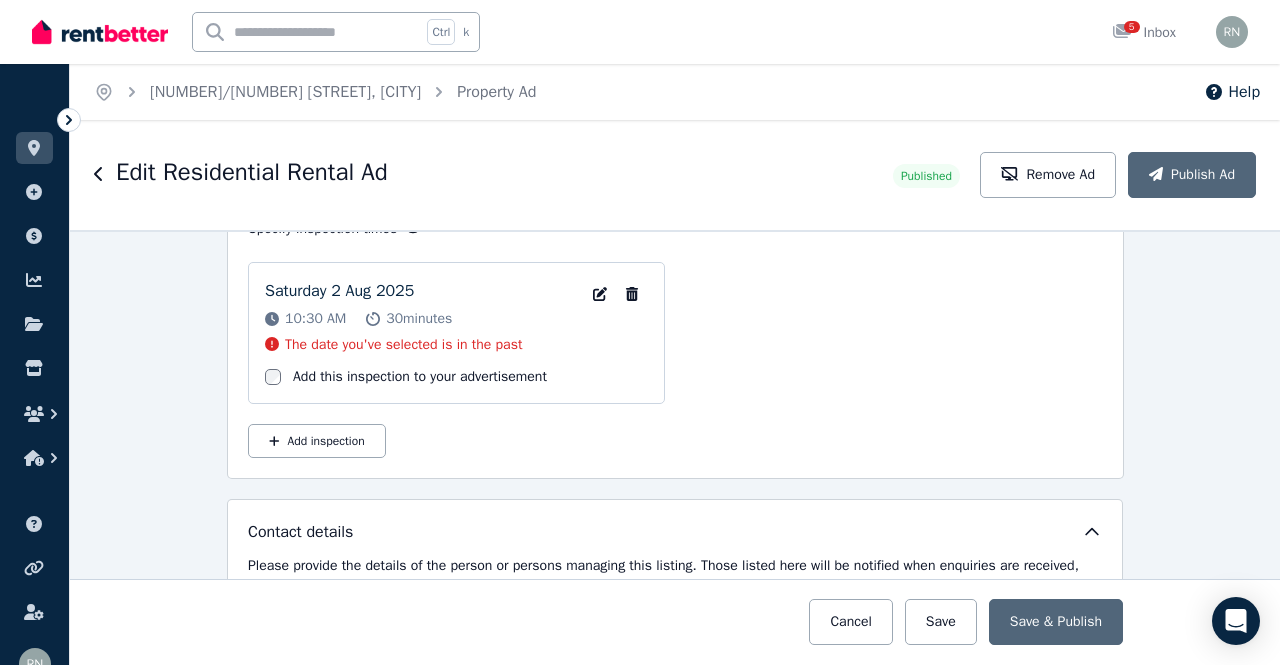 scroll, scrollTop: 3154, scrollLeft: 0, axis: vertical 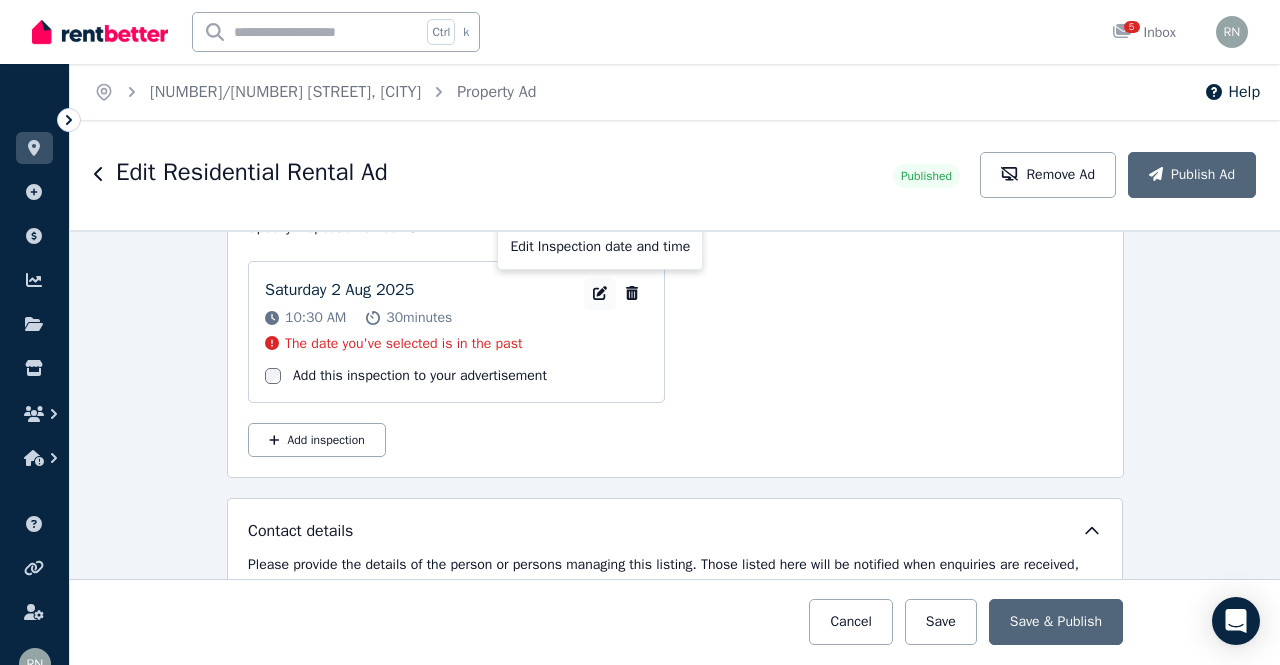 click 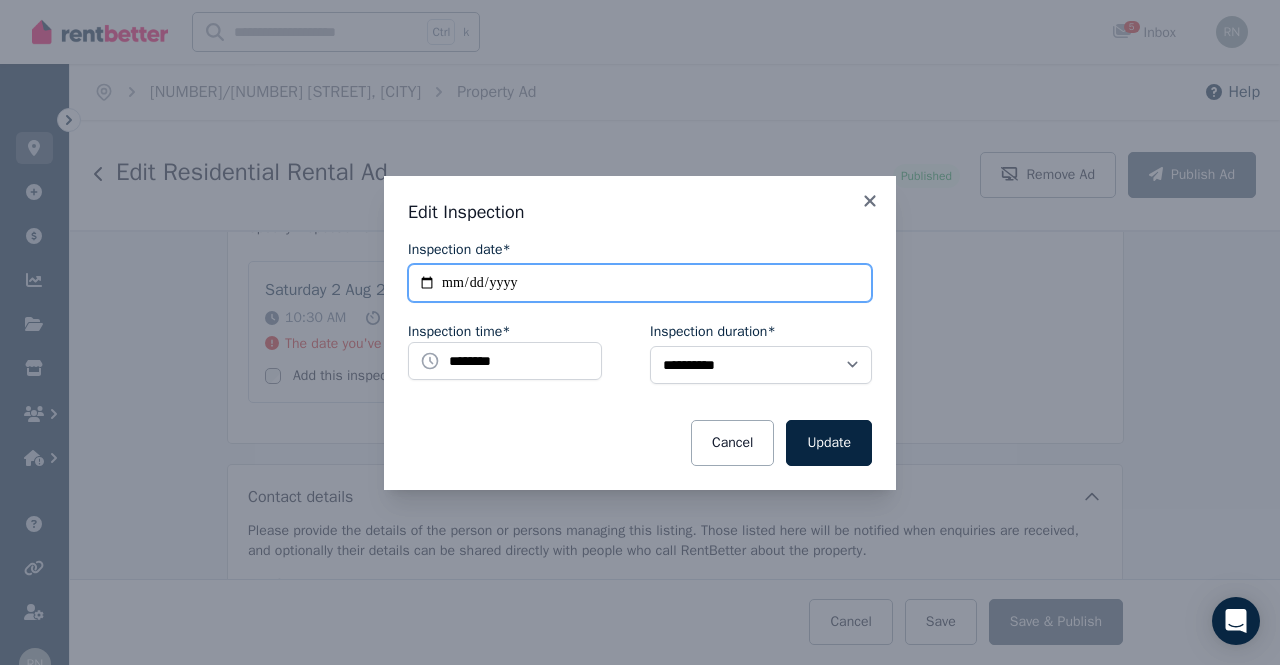 click on "**********" at bounding box center (640, 283) 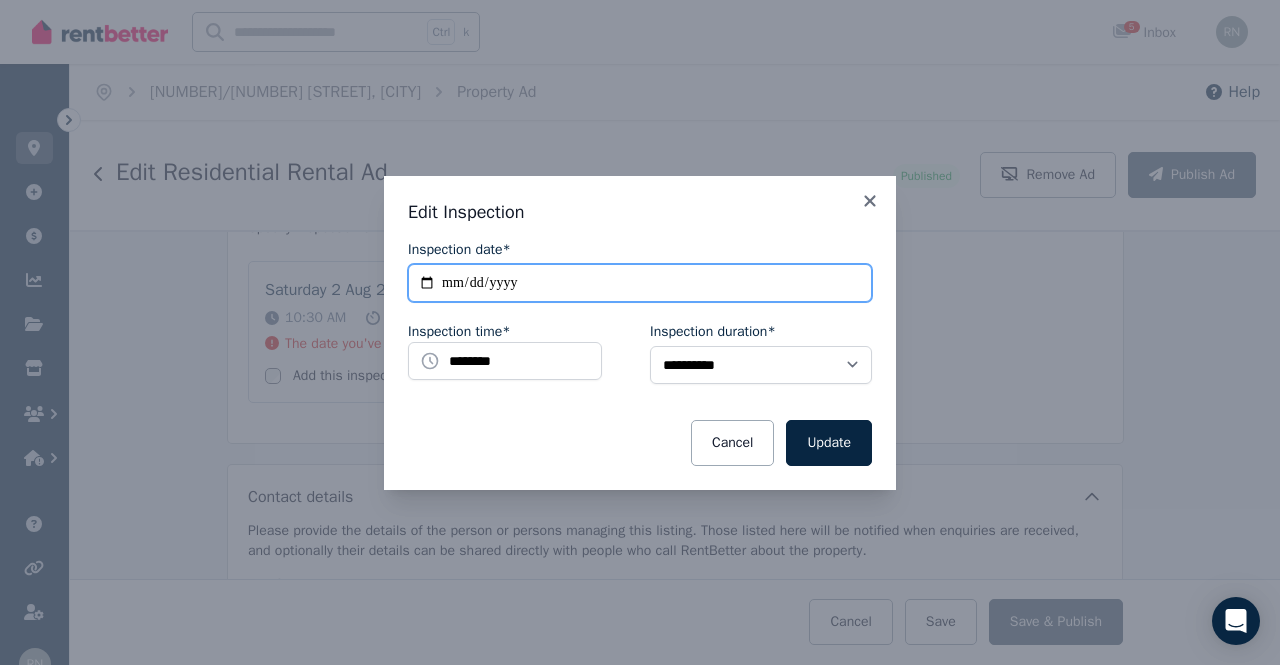 type on "**********" 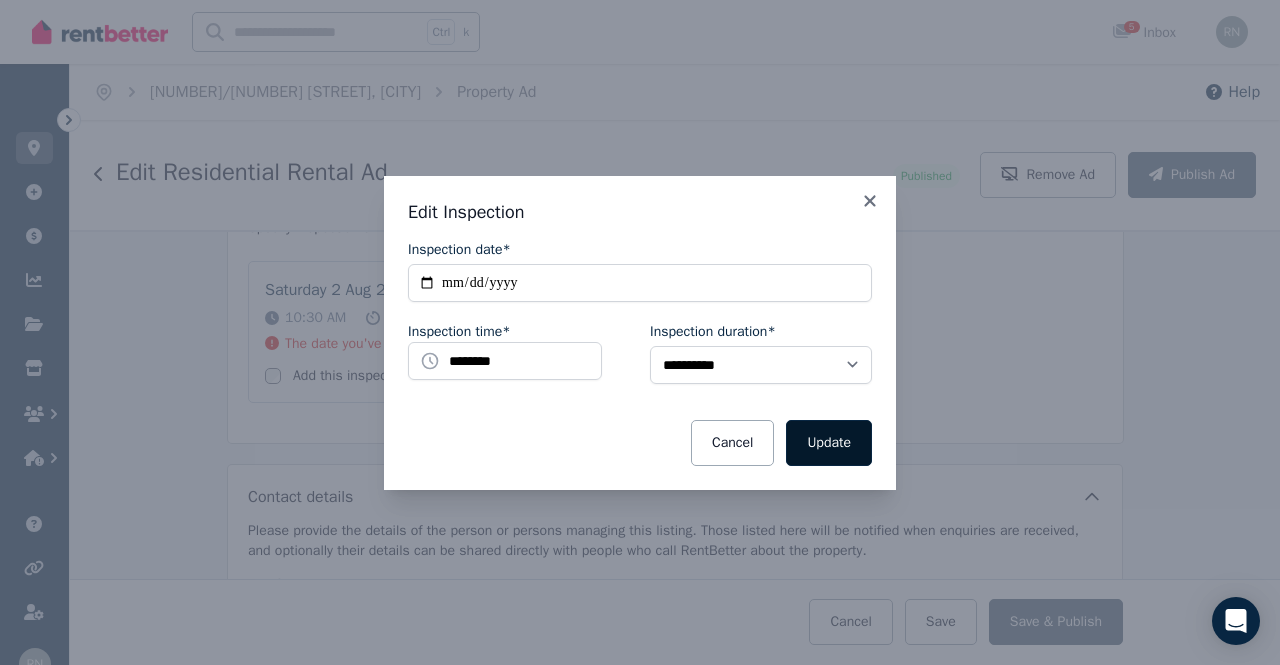click on "Update" at bounding box center (829, 443) 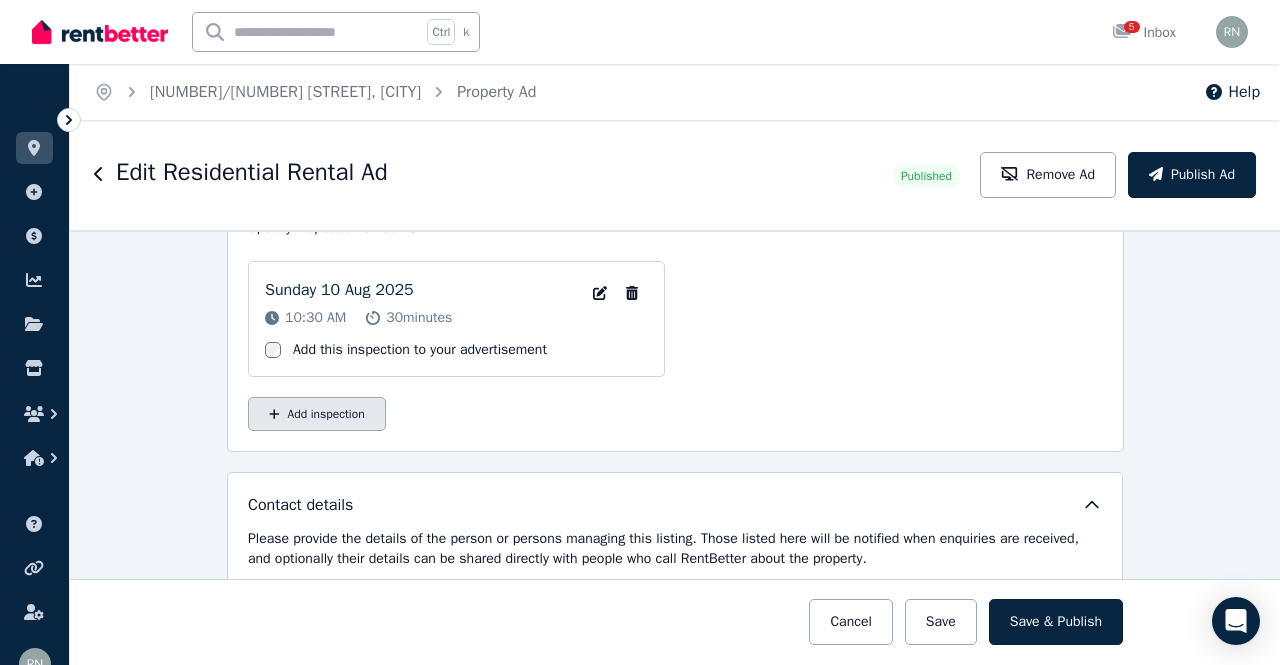 click on "Add inspection" at bounding box center (317, 414) 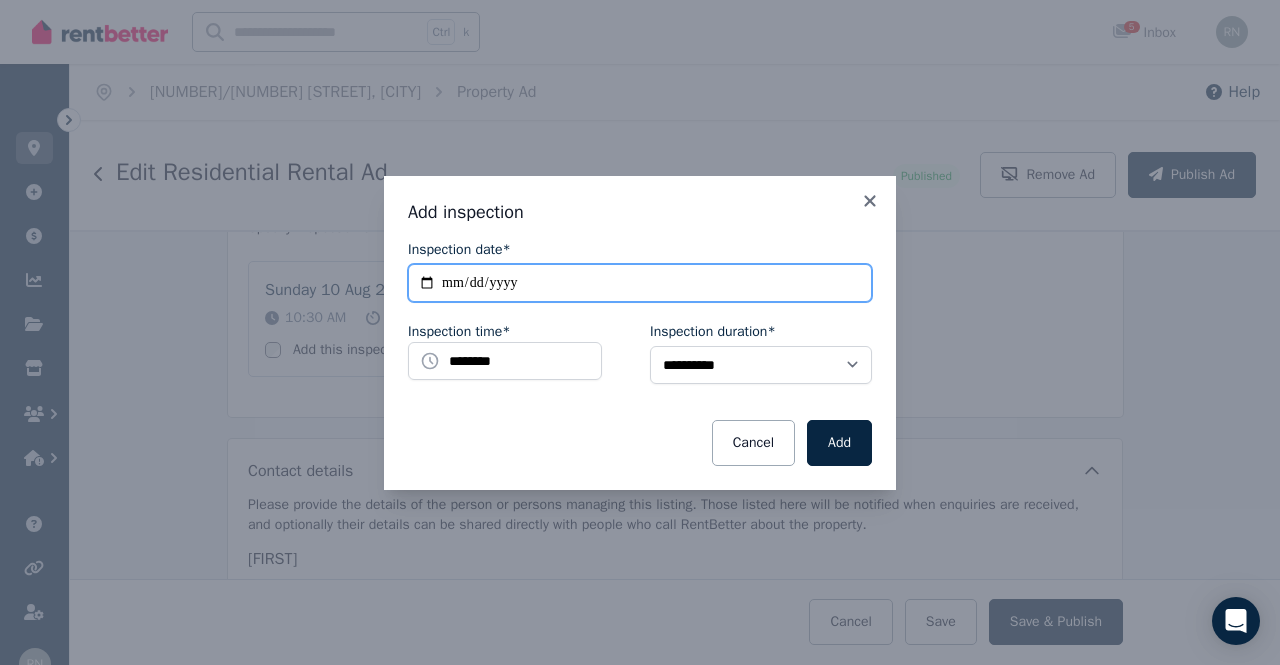 click on "**********" at bounding box center [640, 283] 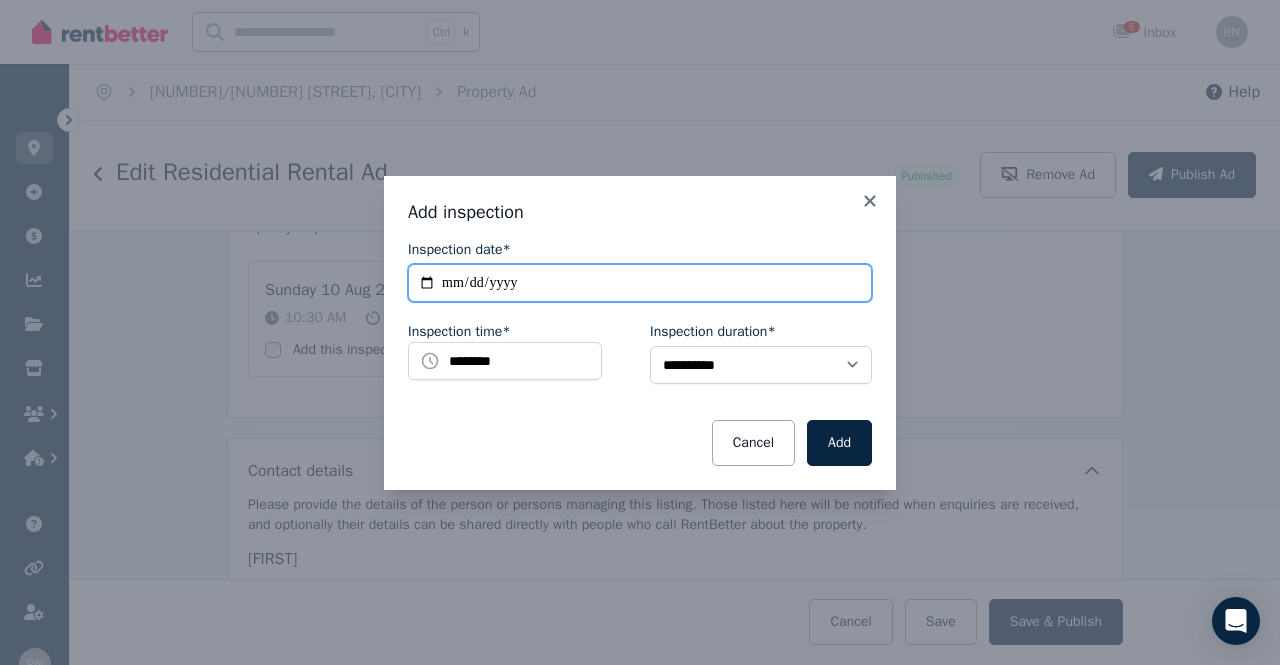 type on "**********" 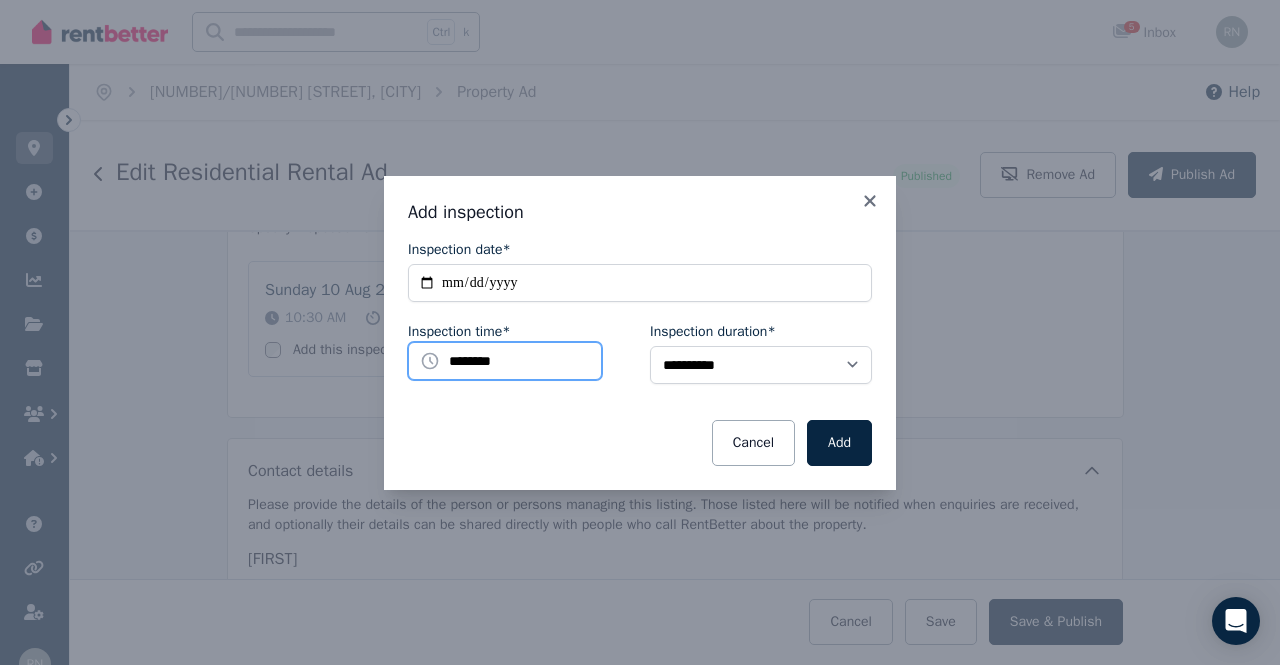 click on "********" at bounding box center [505, 361] 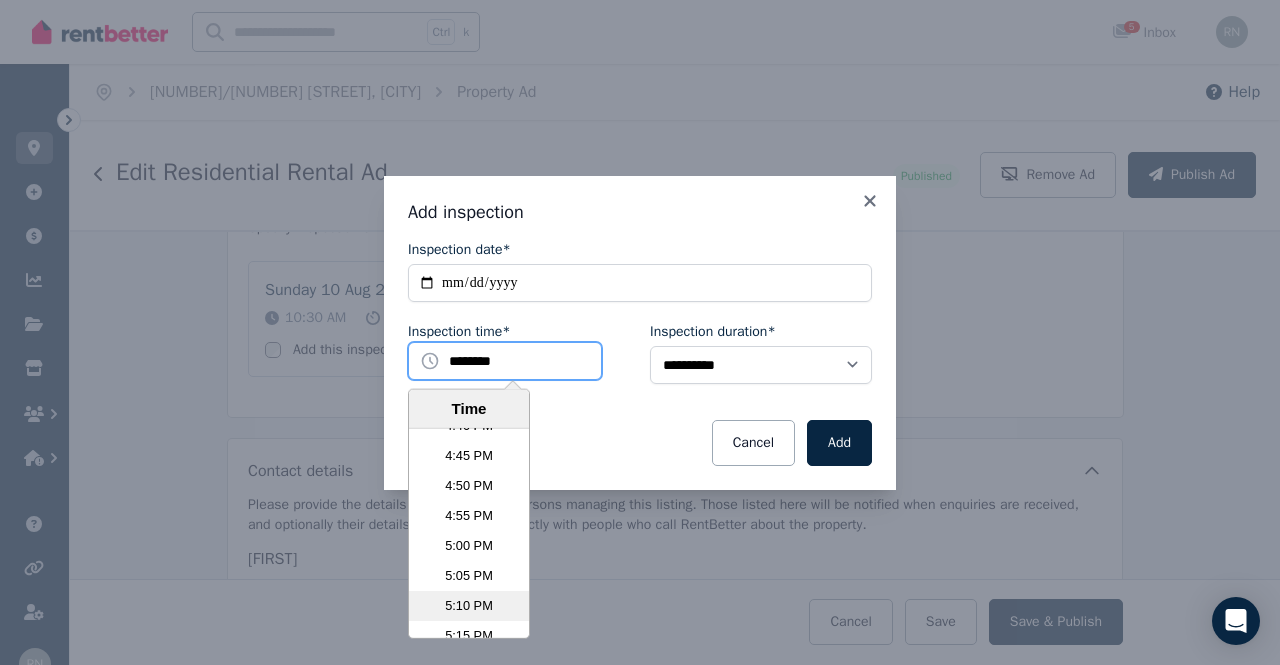 scroll, scrollTop: 6028, scrollLeft: 0, axis: vertical 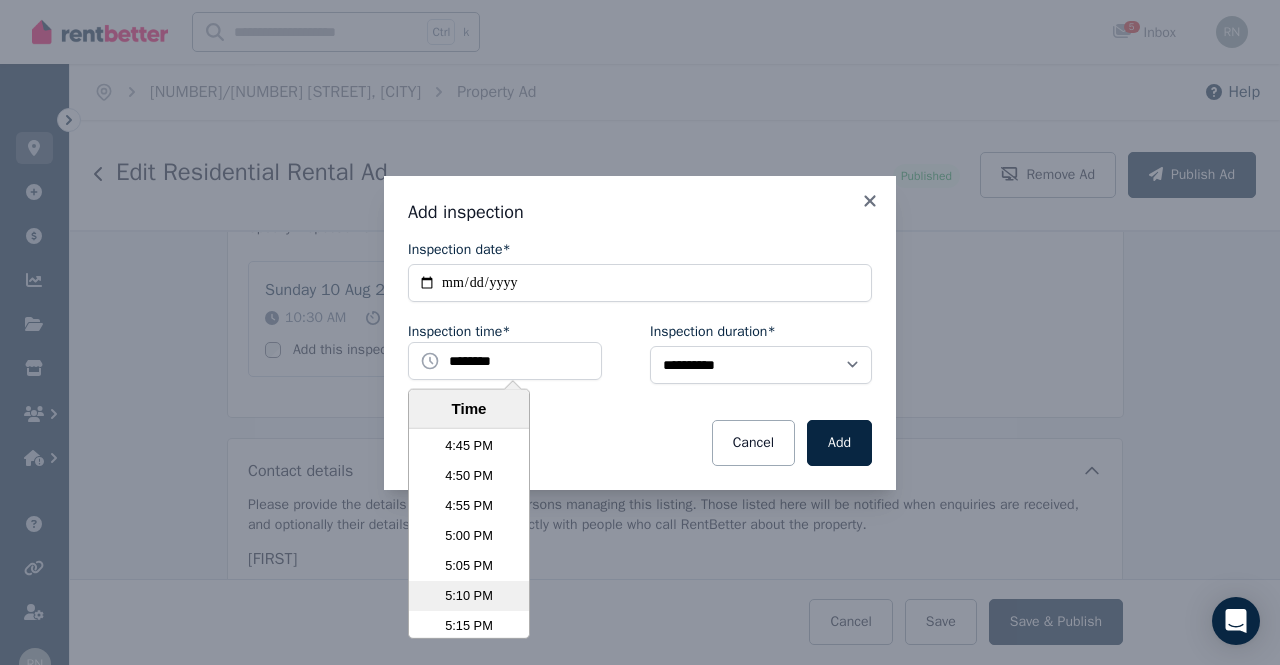 click on "5:15 PM" at bounding box center (469, 626) 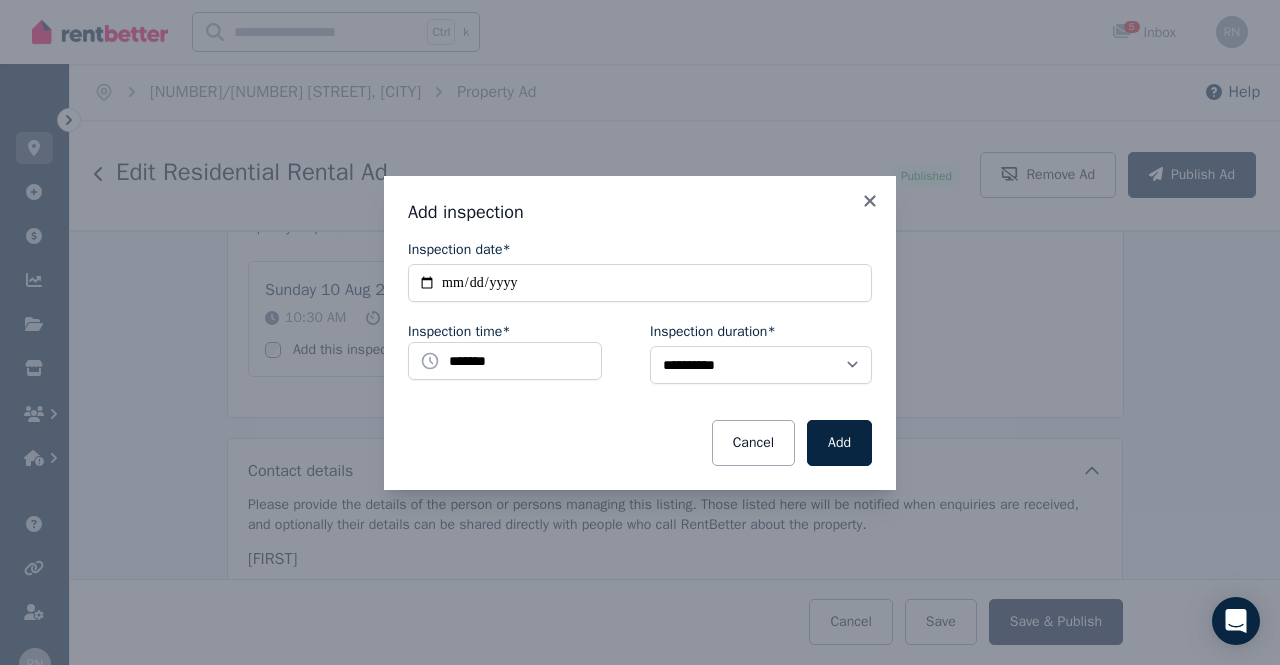 click on "Inspection duration* [MASK] [MASK] [MASK] [MASK]" at bounding box center (761, 361) 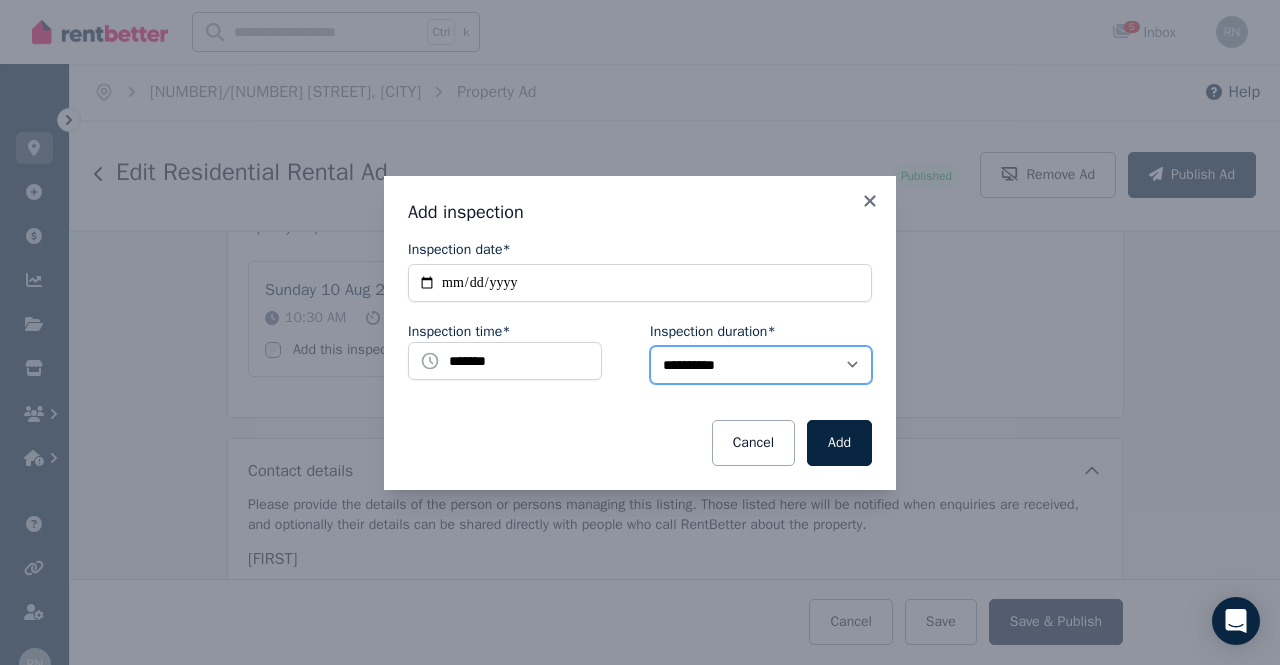 click on "**********" at bounding box center [761, 365] 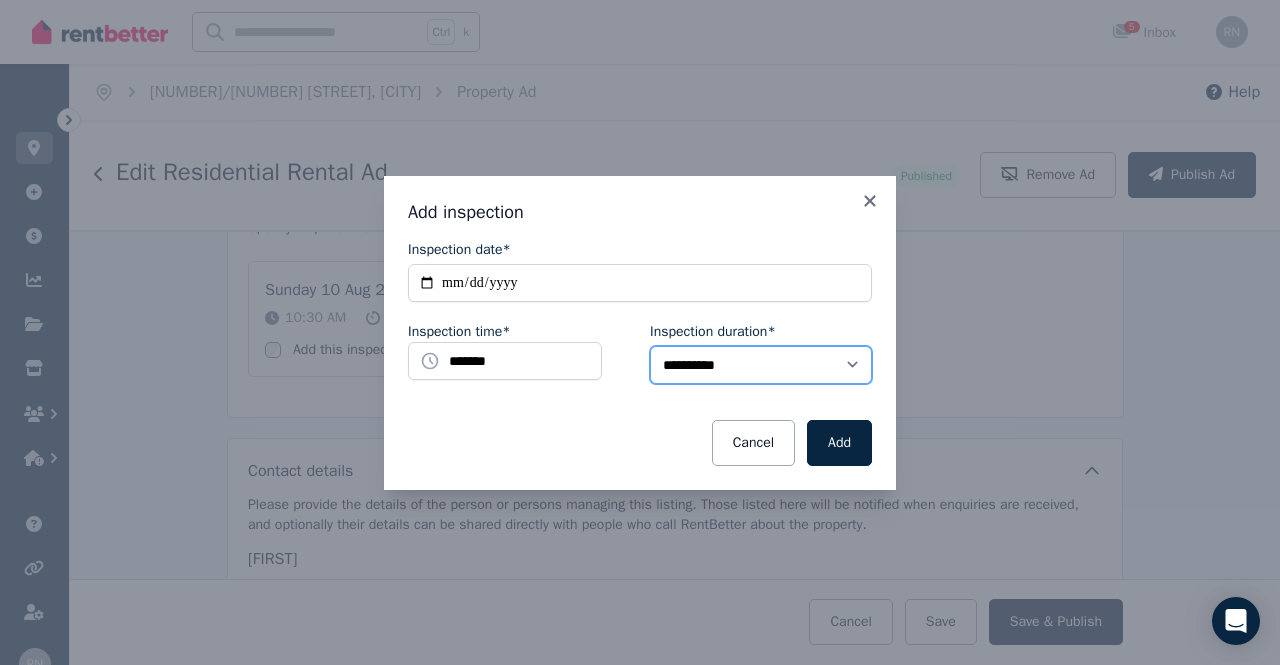 select on "**" 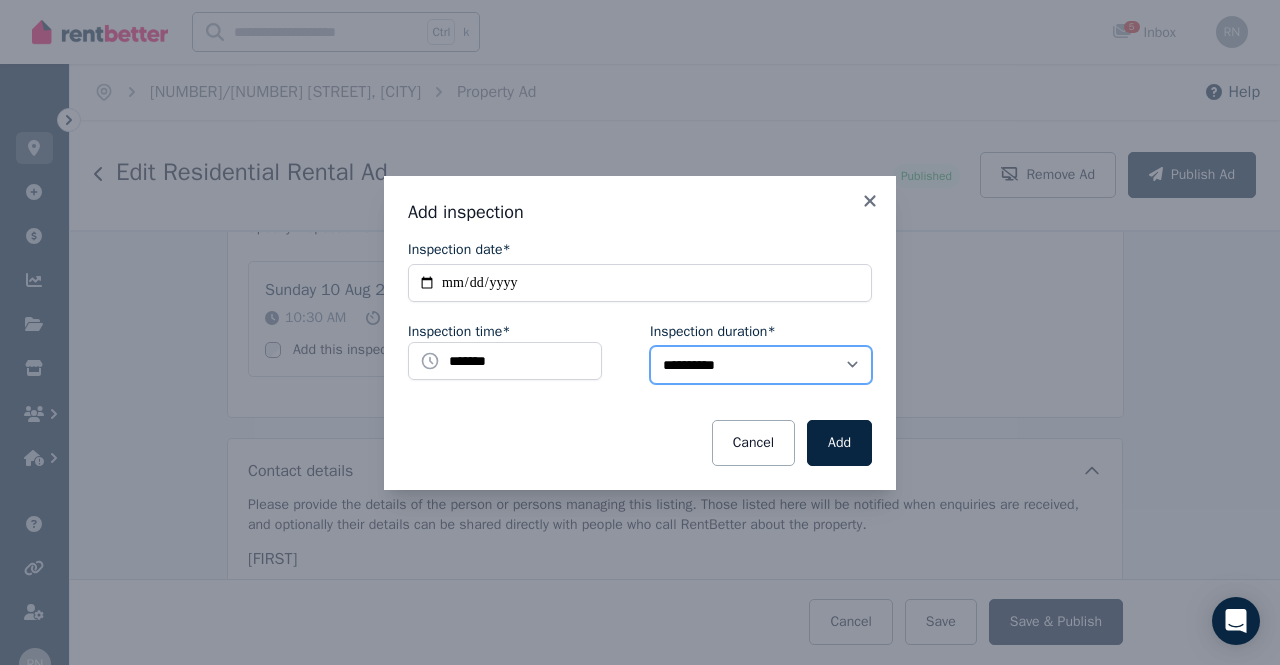 click on "**********" at bounding box center [761, 365] 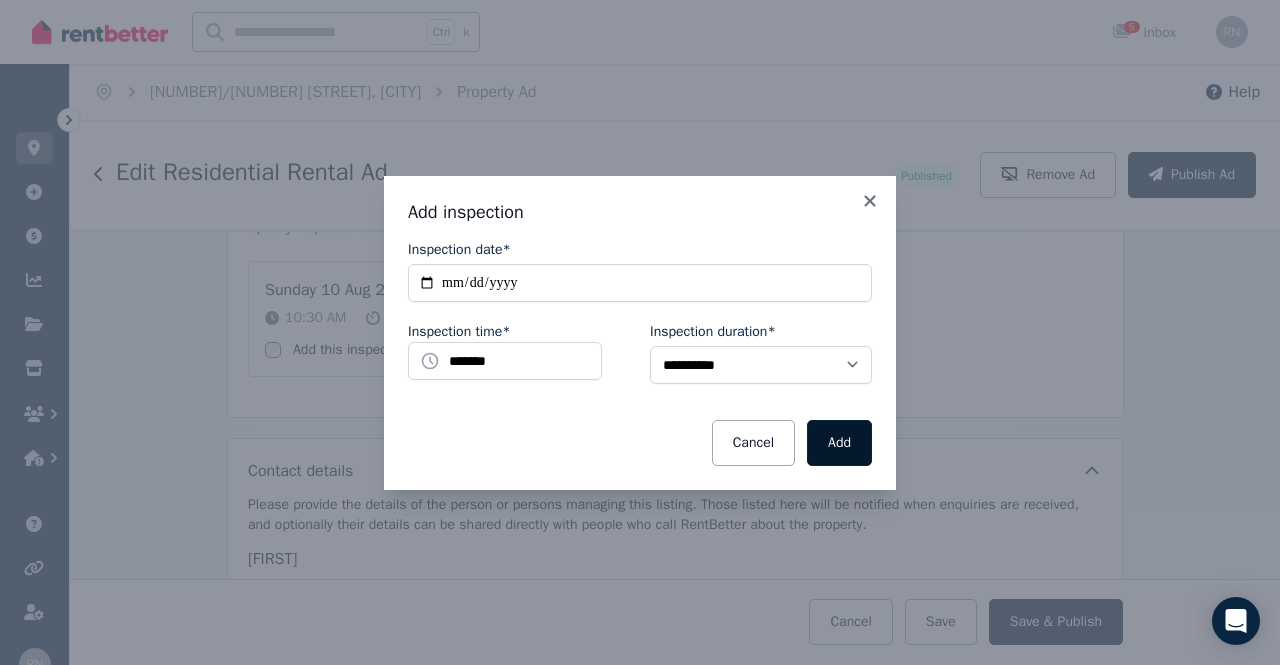 click on "Add" at bounding box center [839, 443] 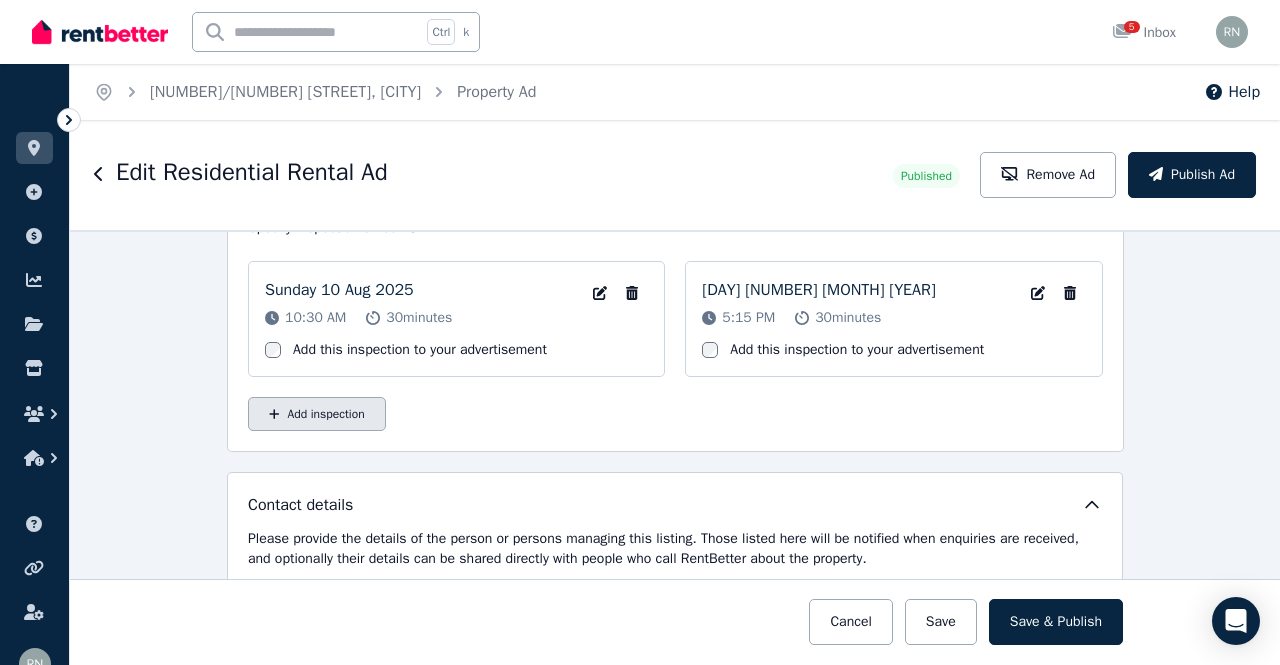 click on "Add inspection" at bounding box center [317, 414] 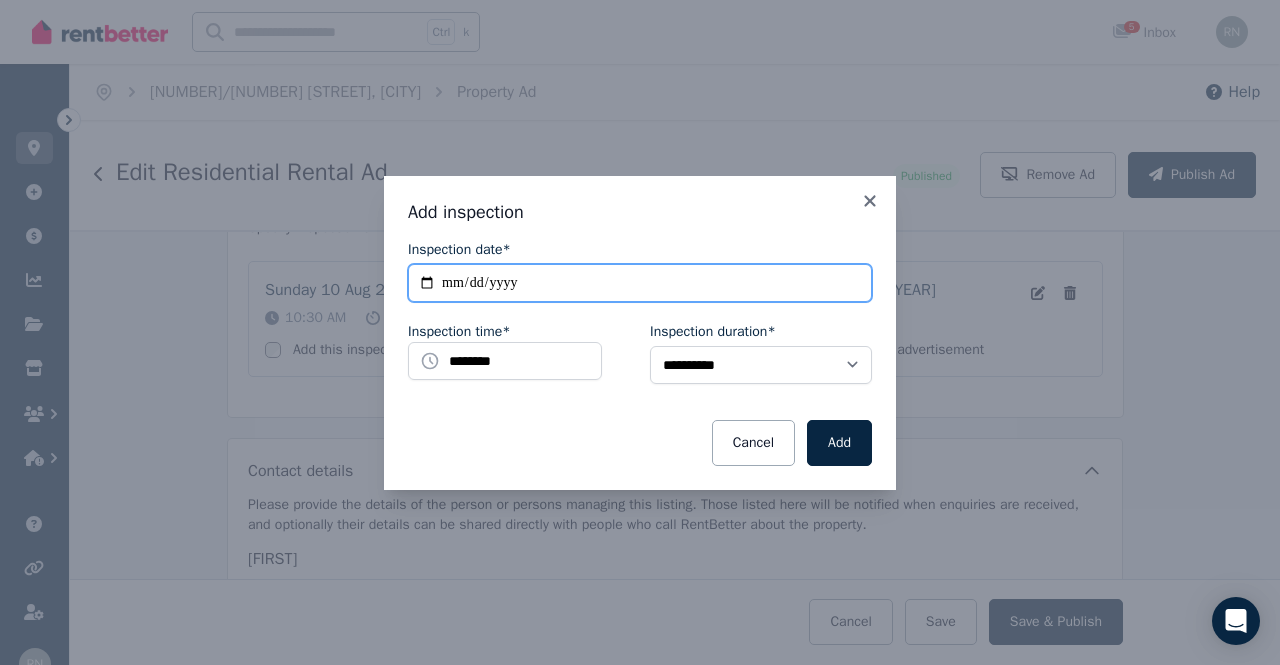 click on "**********" at bounding box center [640, 283] 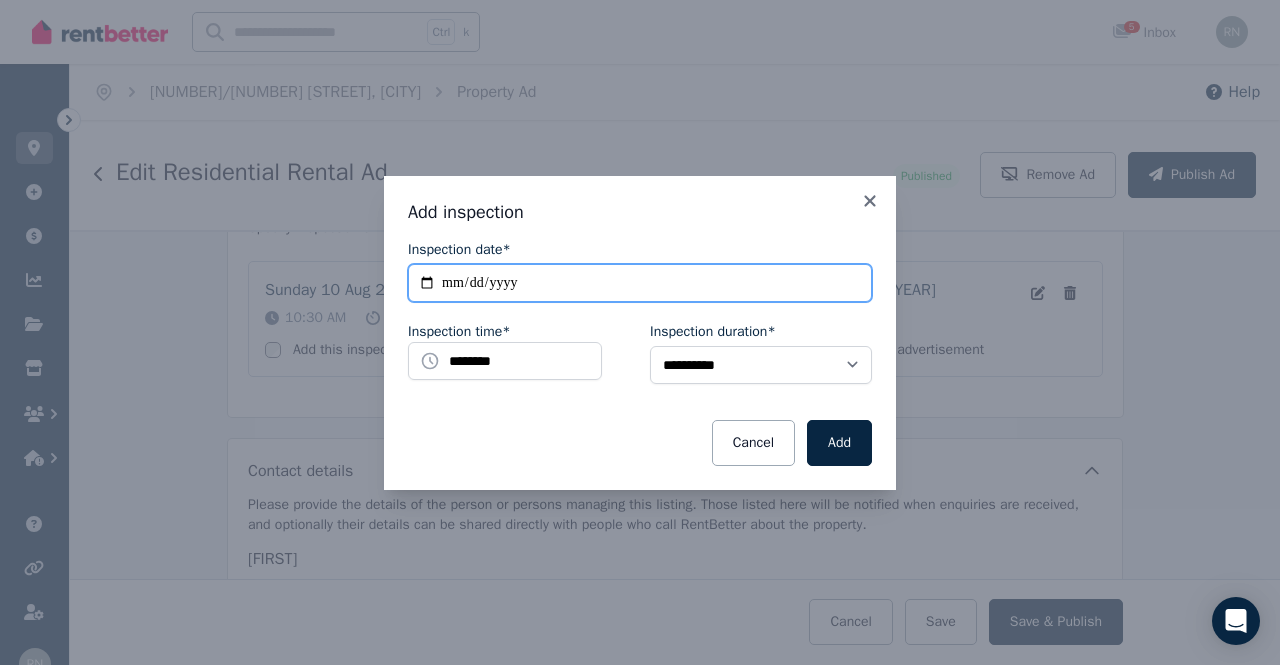 click on "**********" at bounding box center (640, 283) 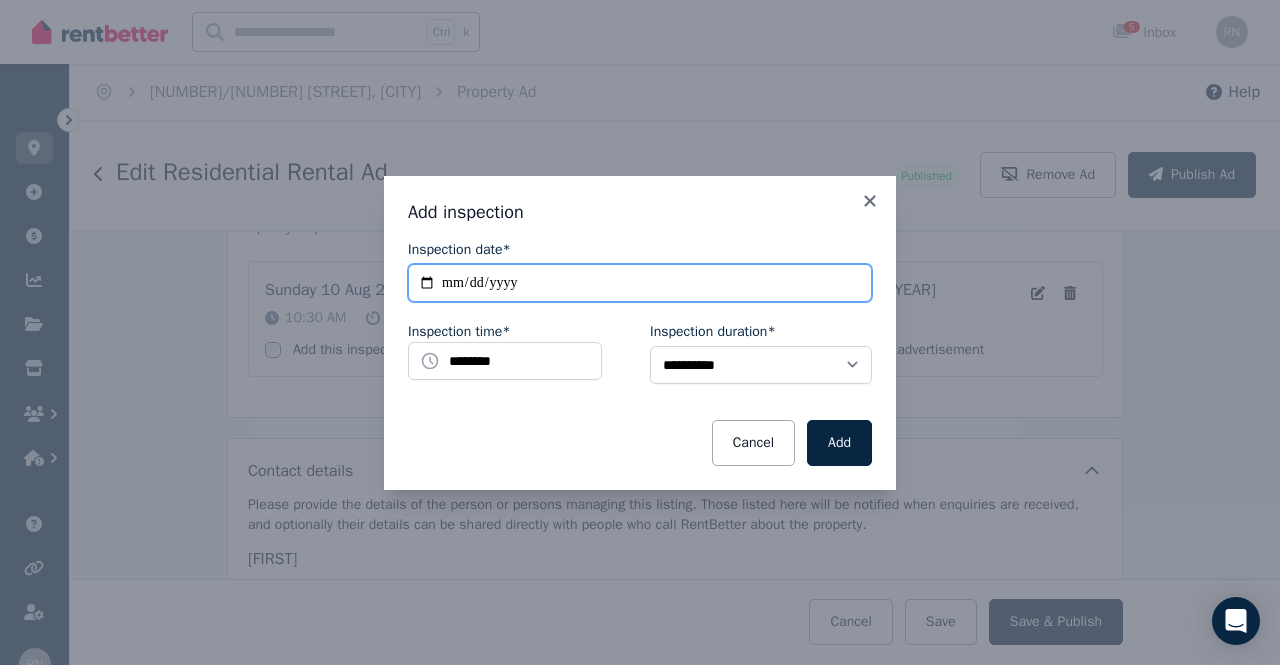 type on "**********" 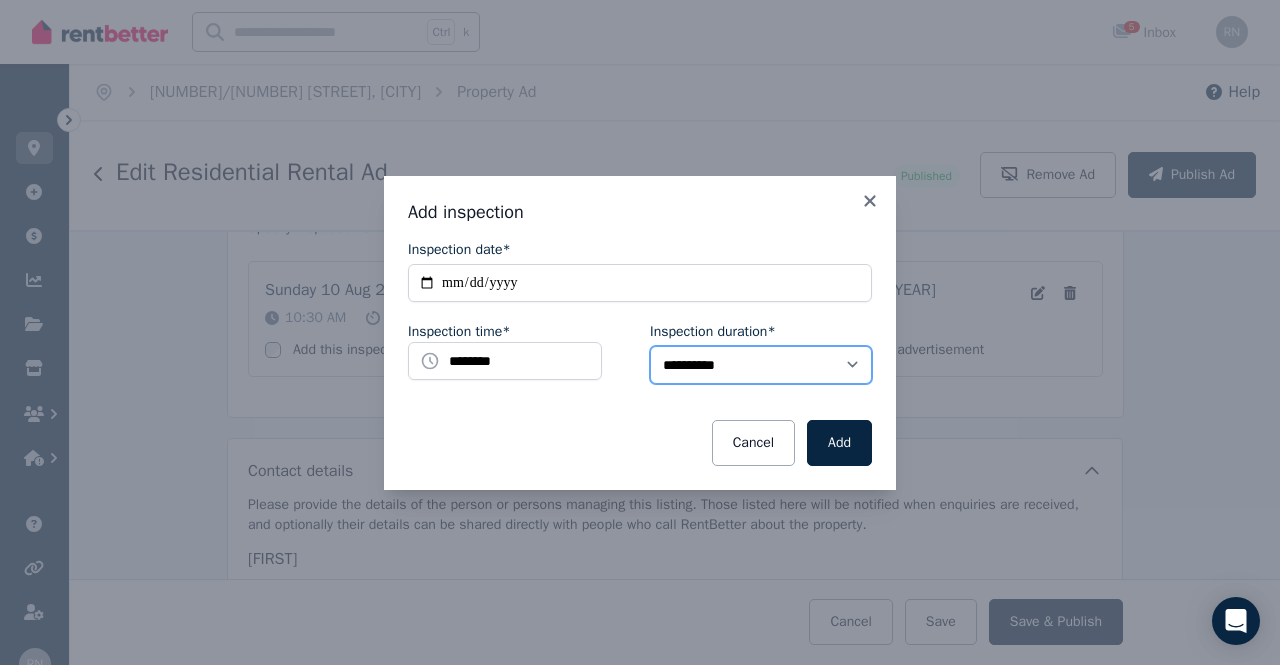 click on "**********" at bounding box center [761, 365] 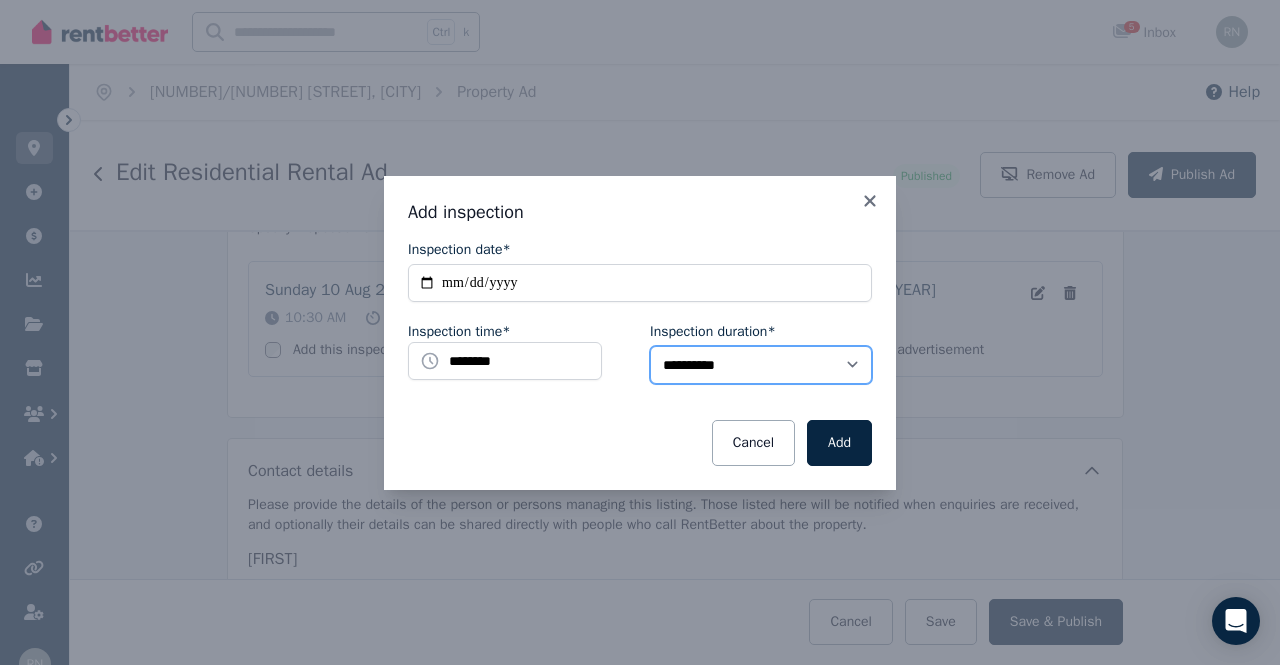 select on "**" 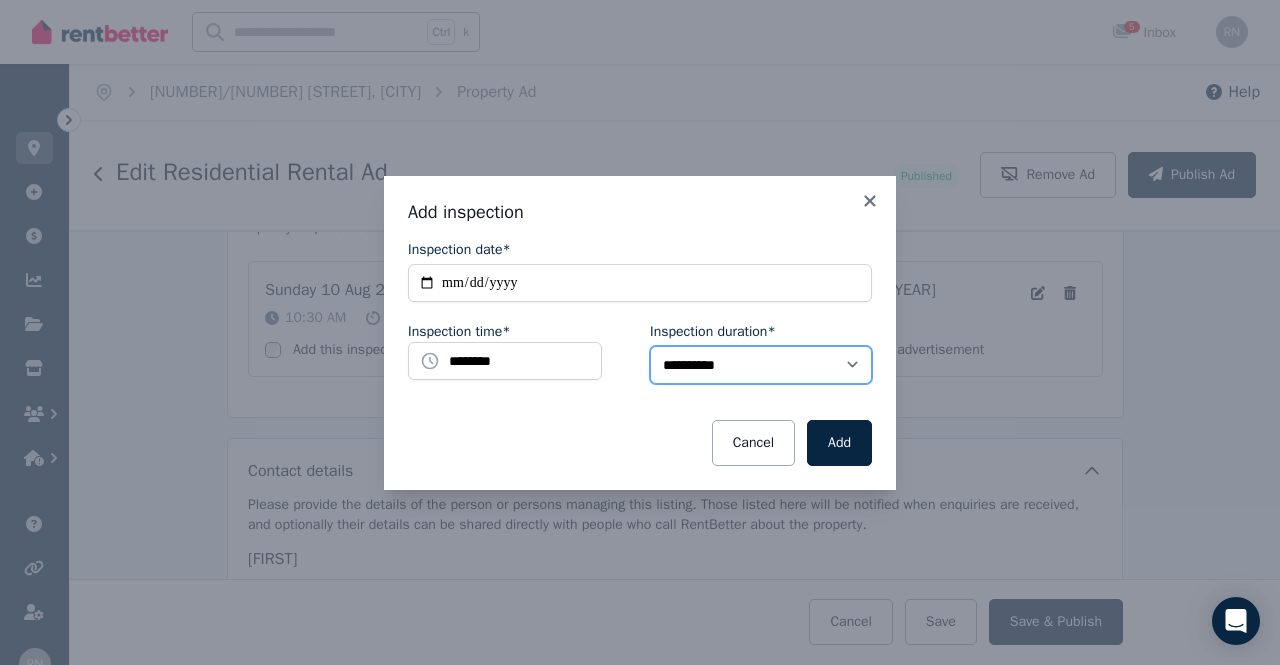 click on "**********" at bounding box center [761, 365] 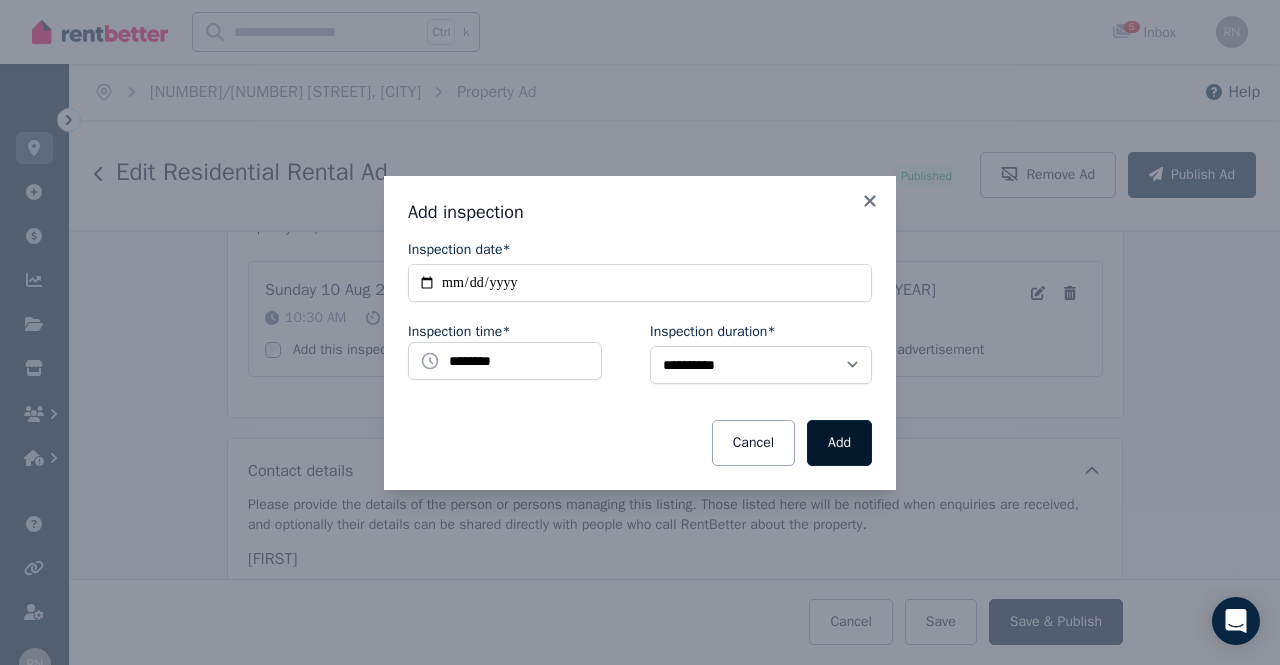 click on "Add" at bounding box center (839, 443) 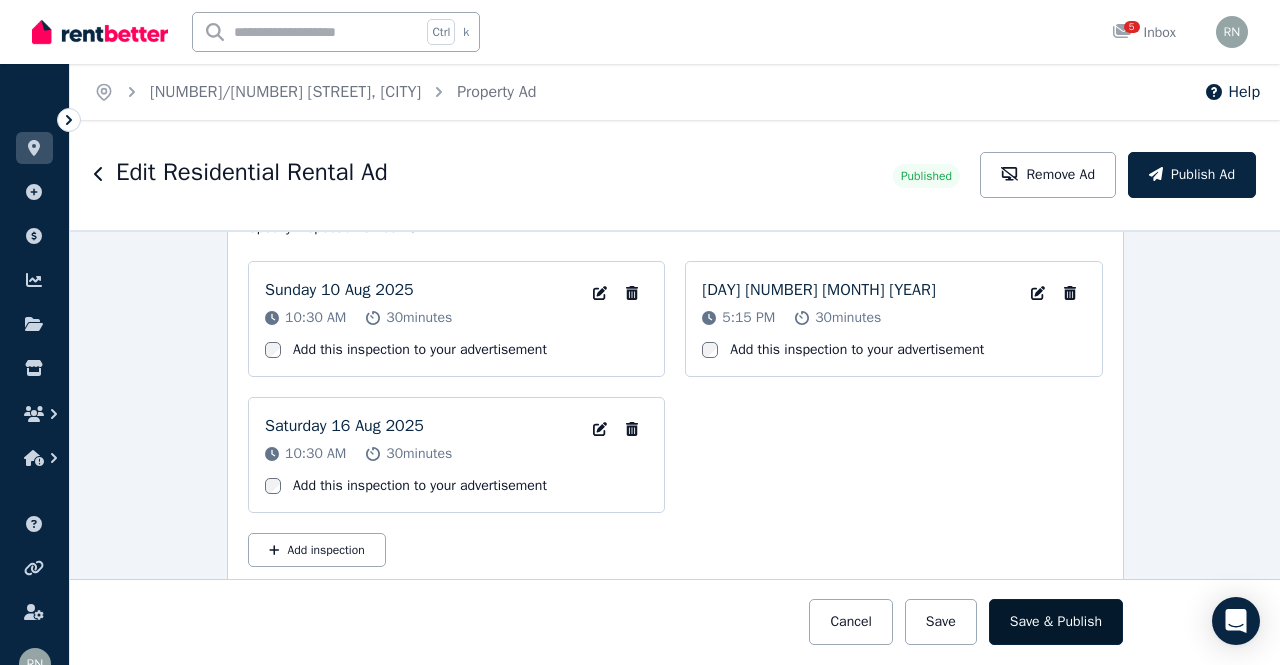 drag, startPoint x: 1028, startPoint y: 619, endPoint x: 1110, endPoint y: 627, distance: 82.38932 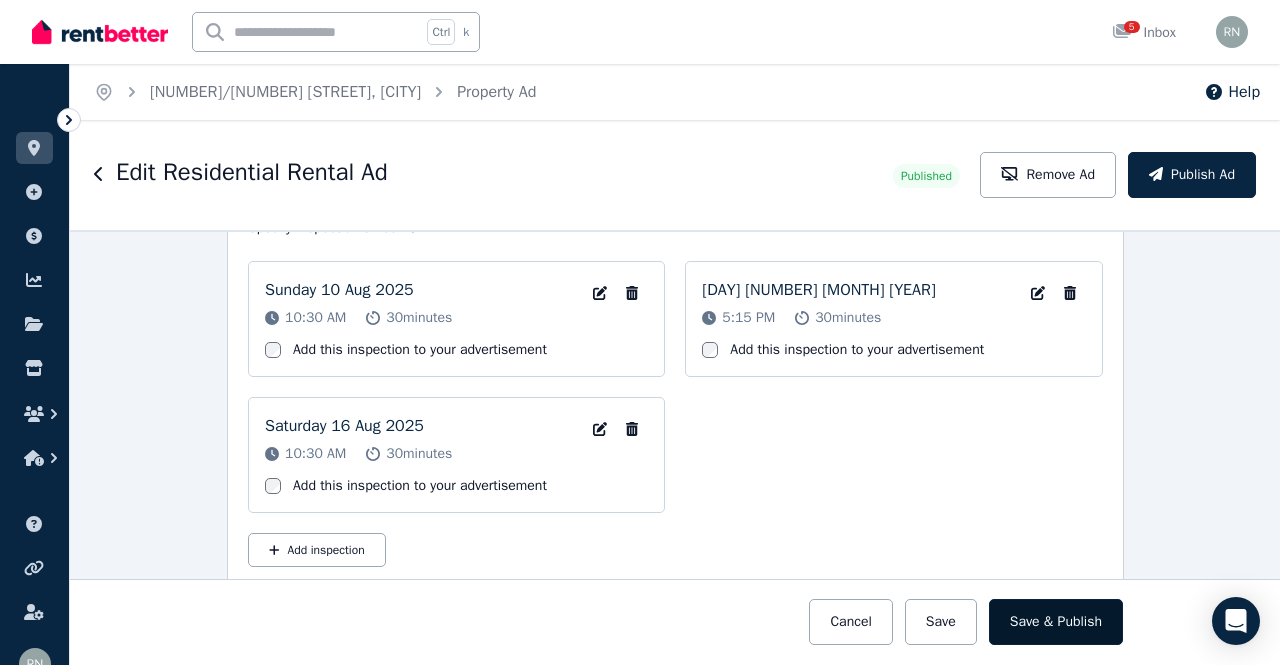 click on "Cancel Save Save & Publish" at bounding box center (675, 622) 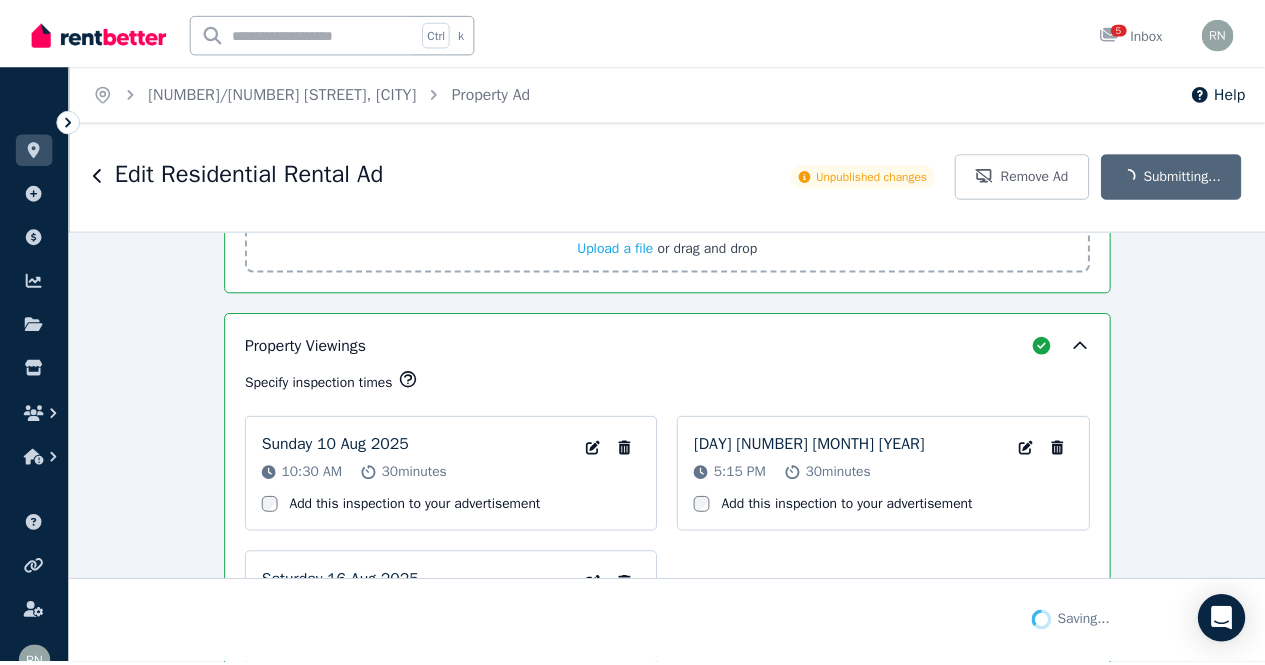 scroll, scrollTop: 3310, scrollLeft: 0, axis: vertical 